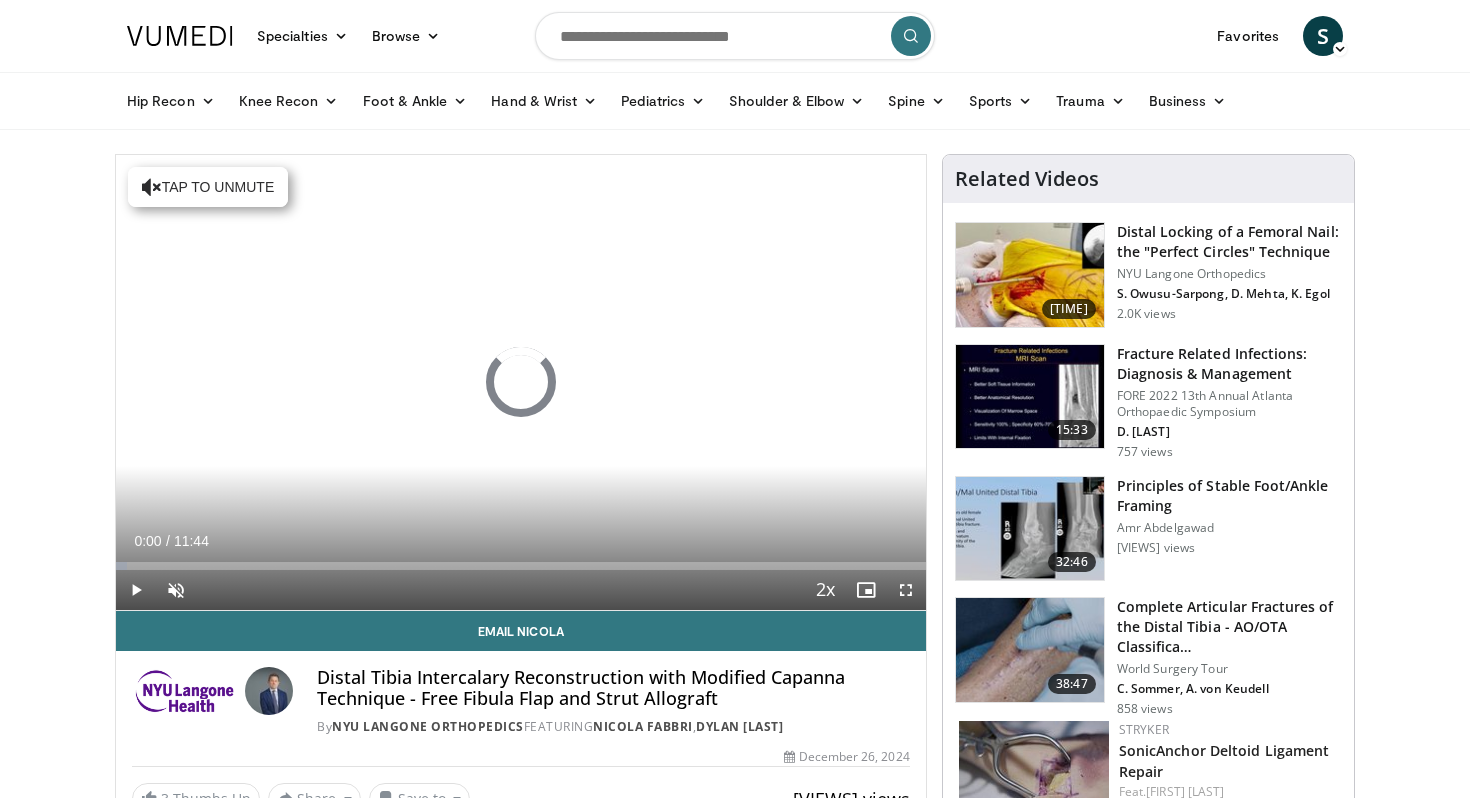 scroll, scrollTop: 0, scrollLeft: 0, axis: both 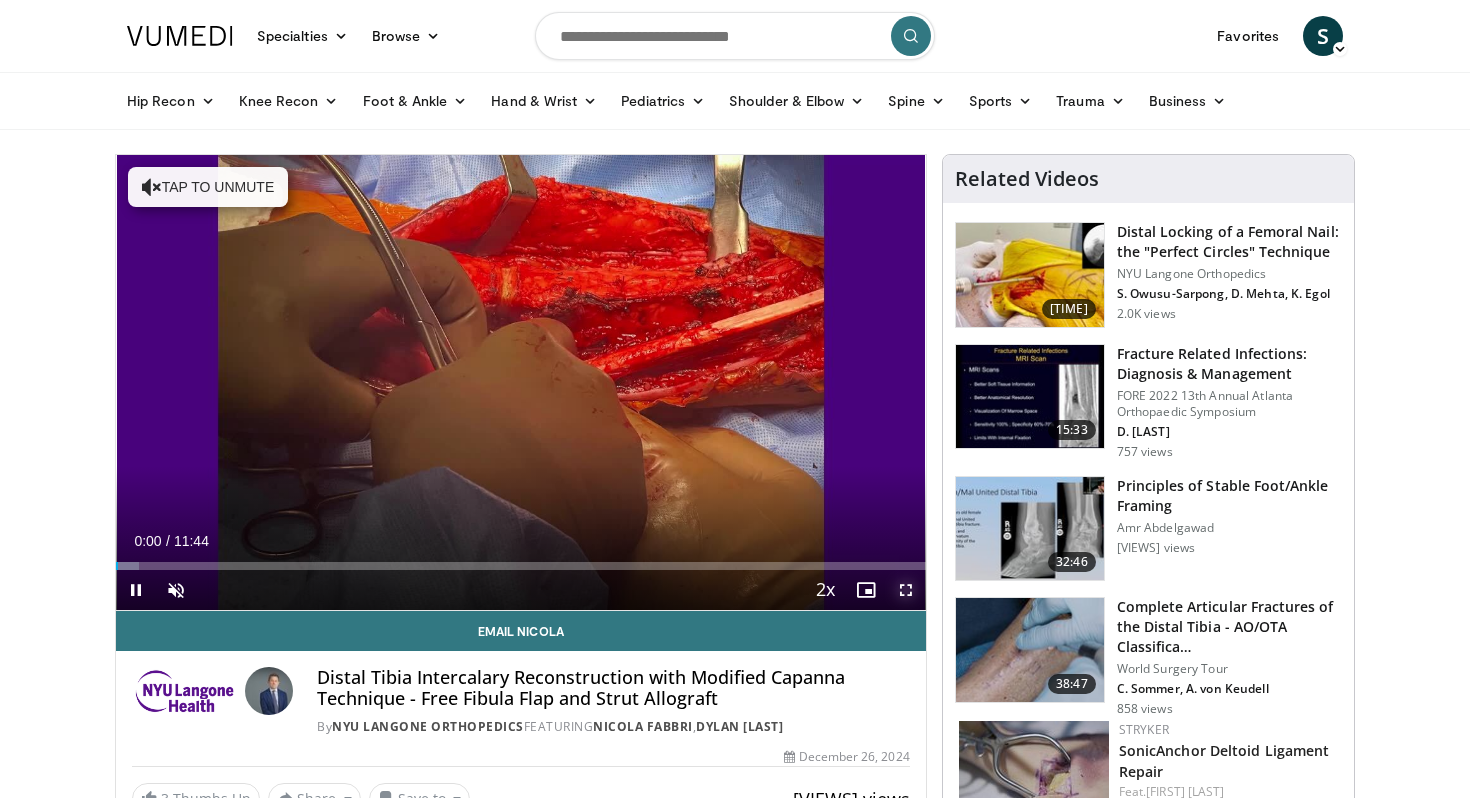 click at bounding box center [906, 590] 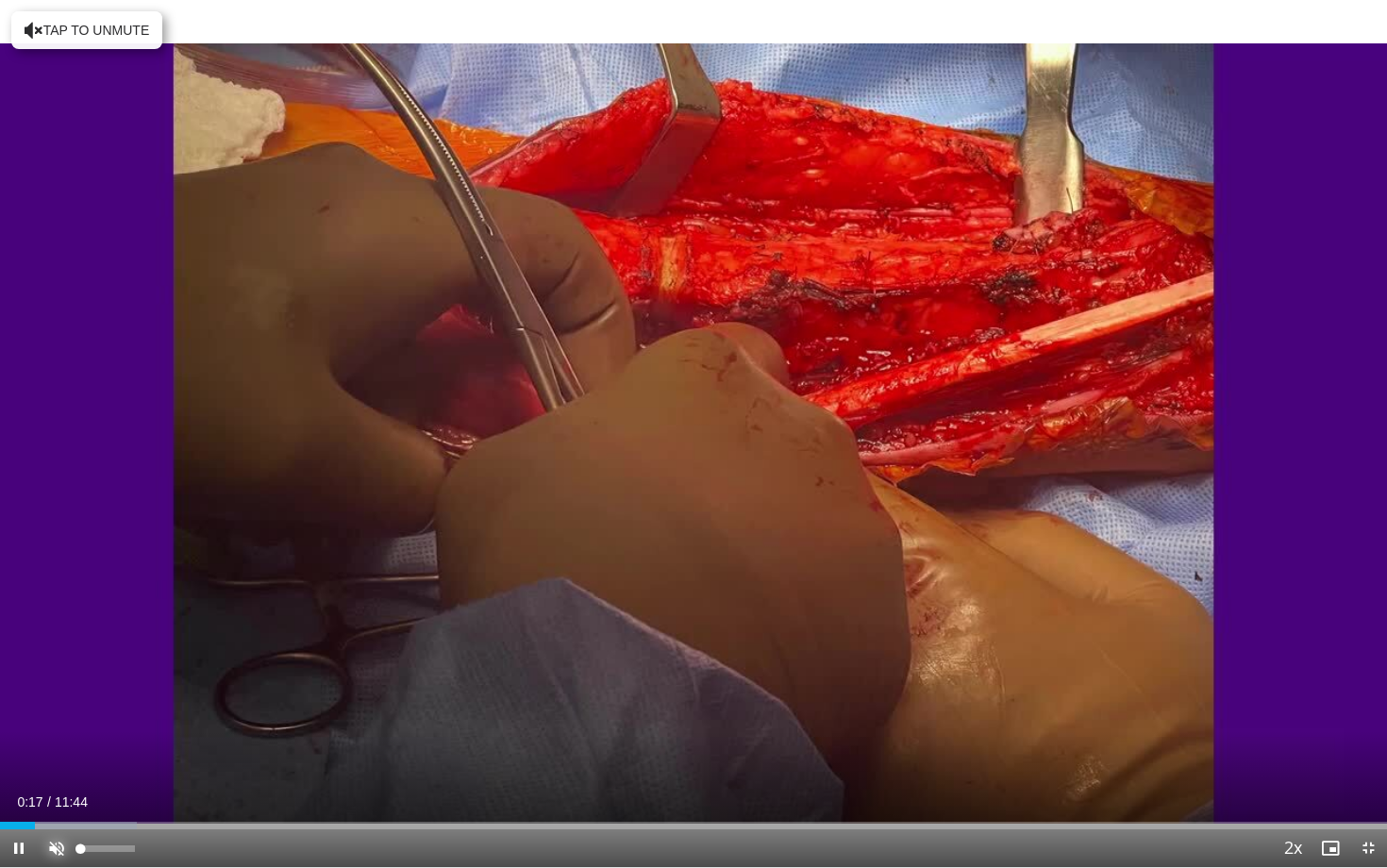 click at bounding box center [57, 848] 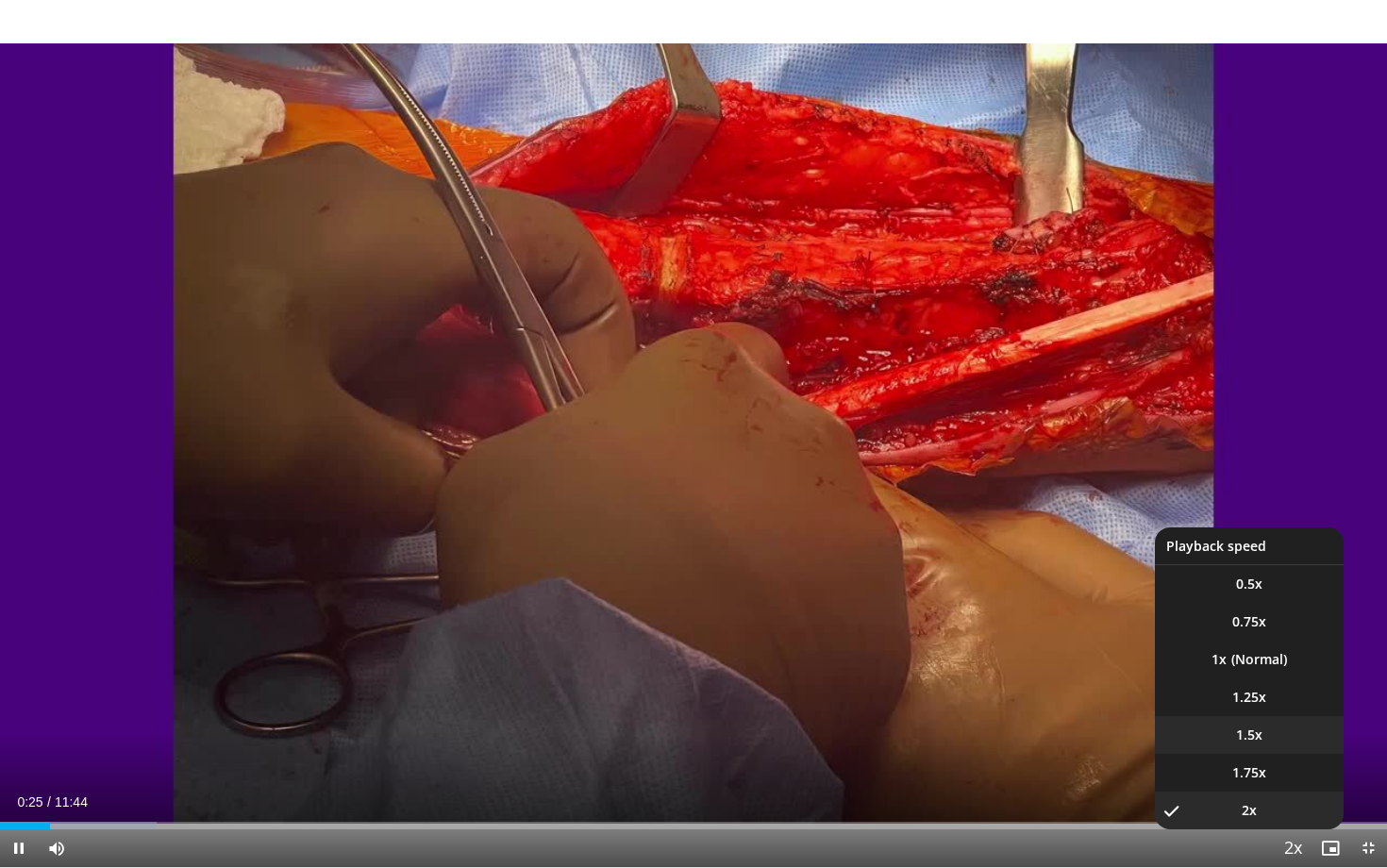 click on "1.5x" at bounding box center [1249, 584] 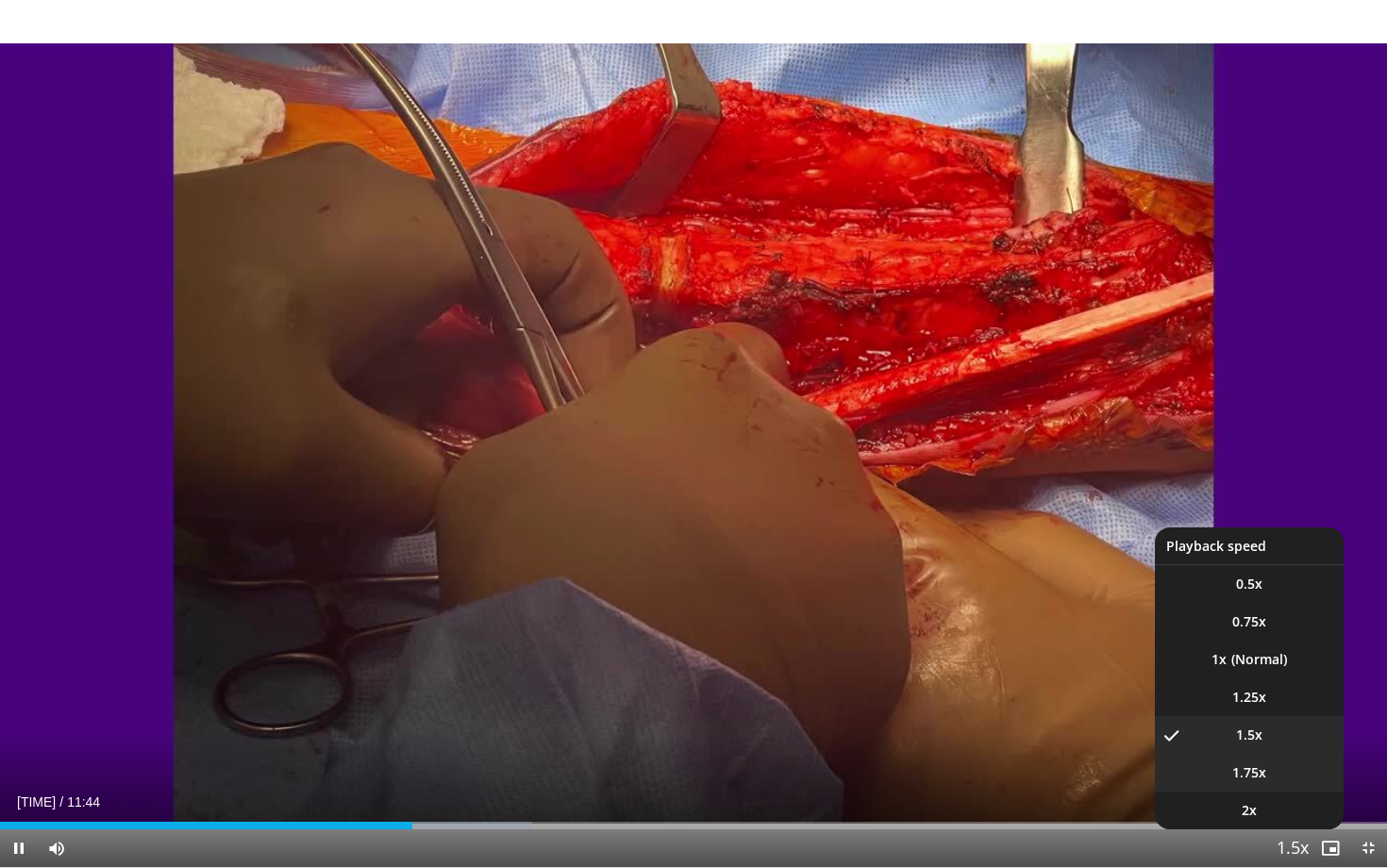 click on "1.75x" at bounding box center (1249, 773) 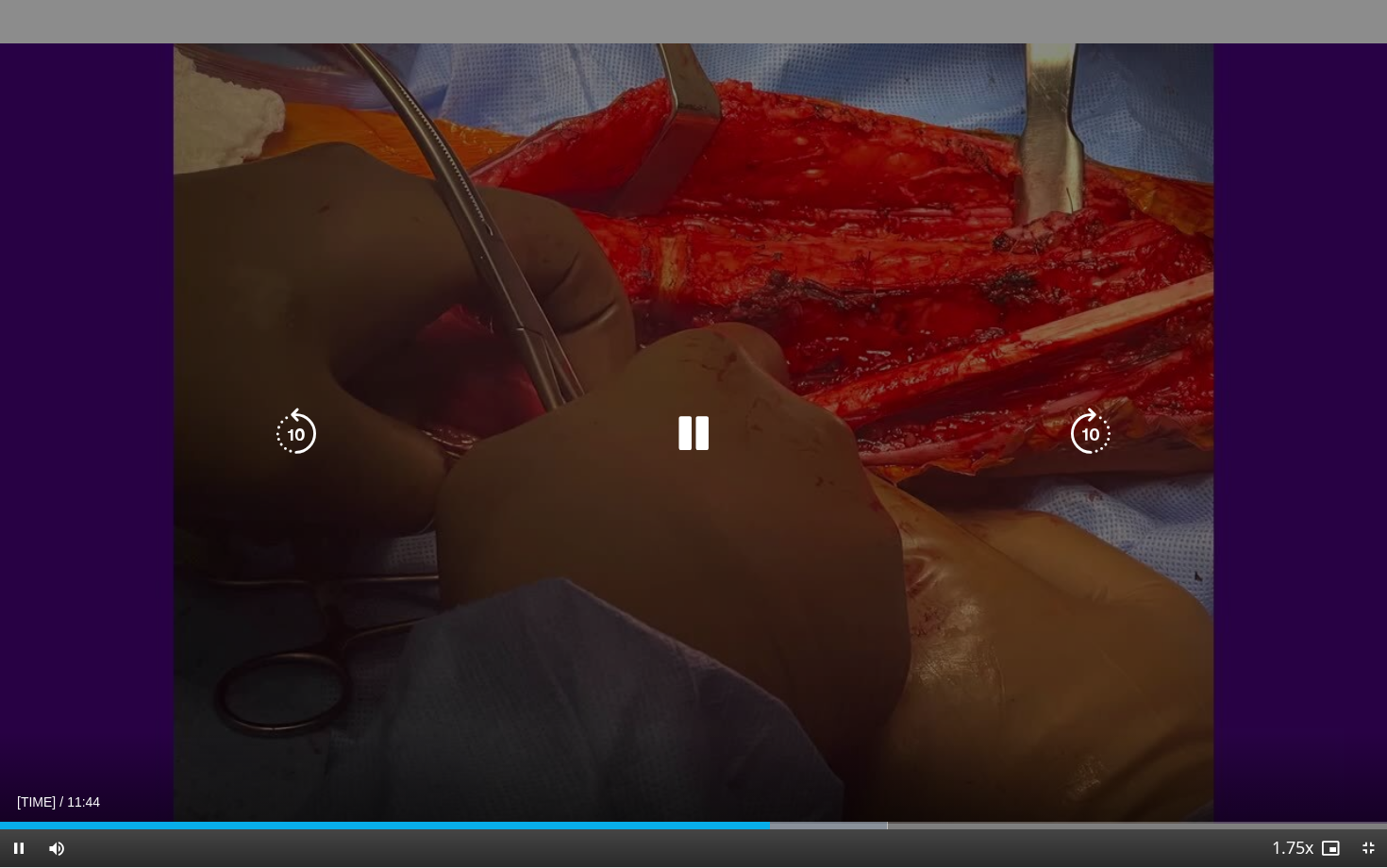 click at bounding box center [694, 434] 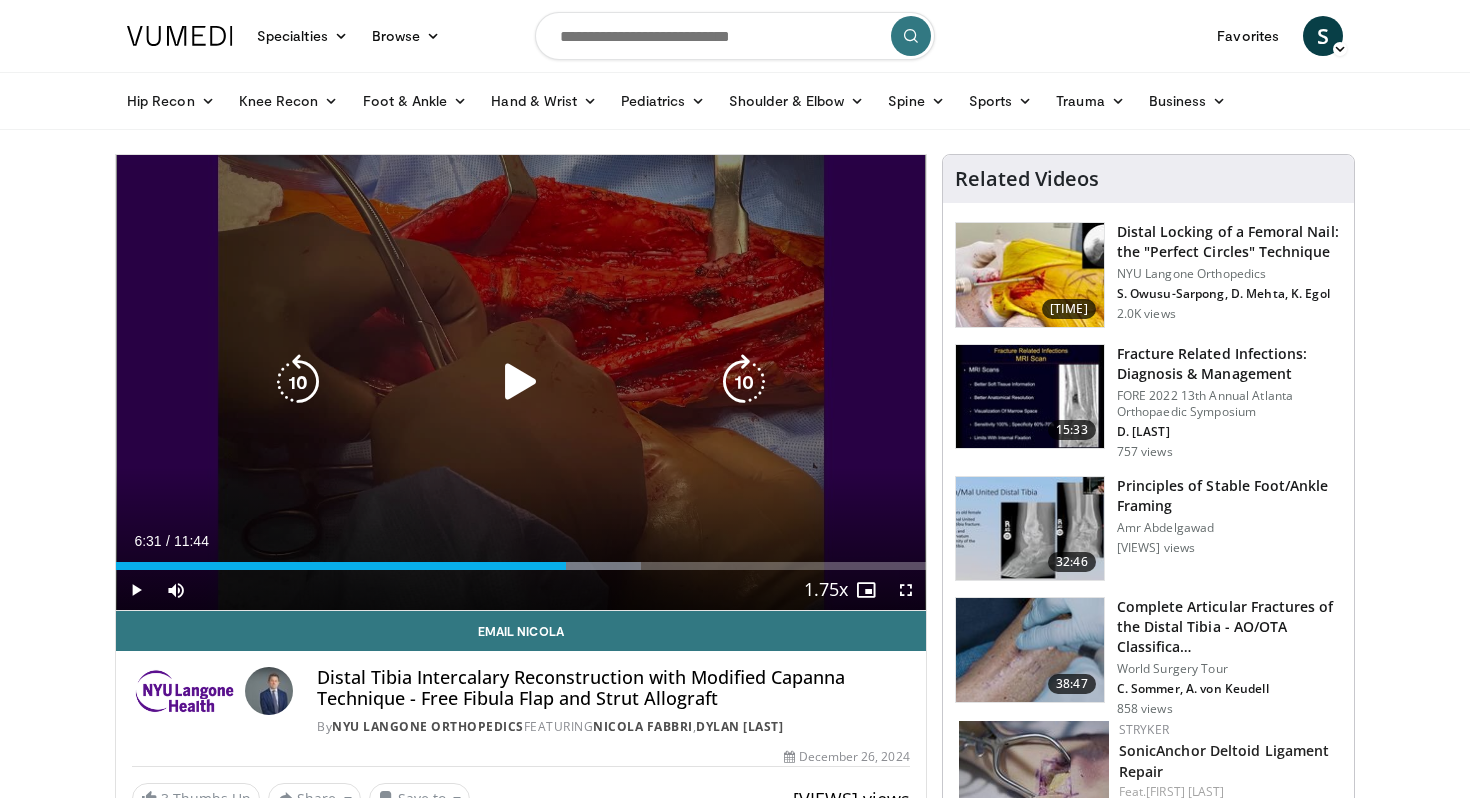 click on "10 seconds
Tap to unmute" at bounding box center [521, 382] 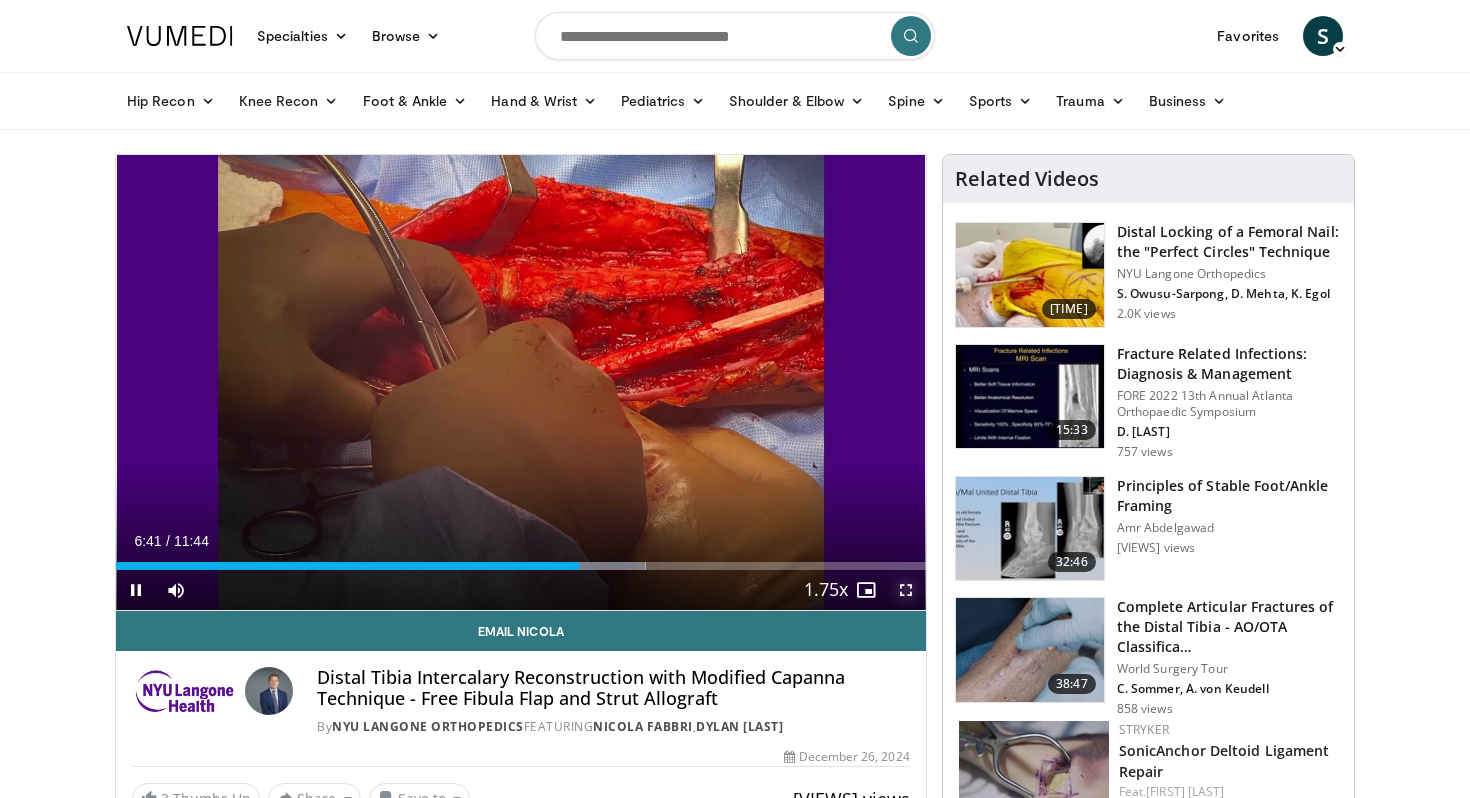click at bounding box center [906, 590] 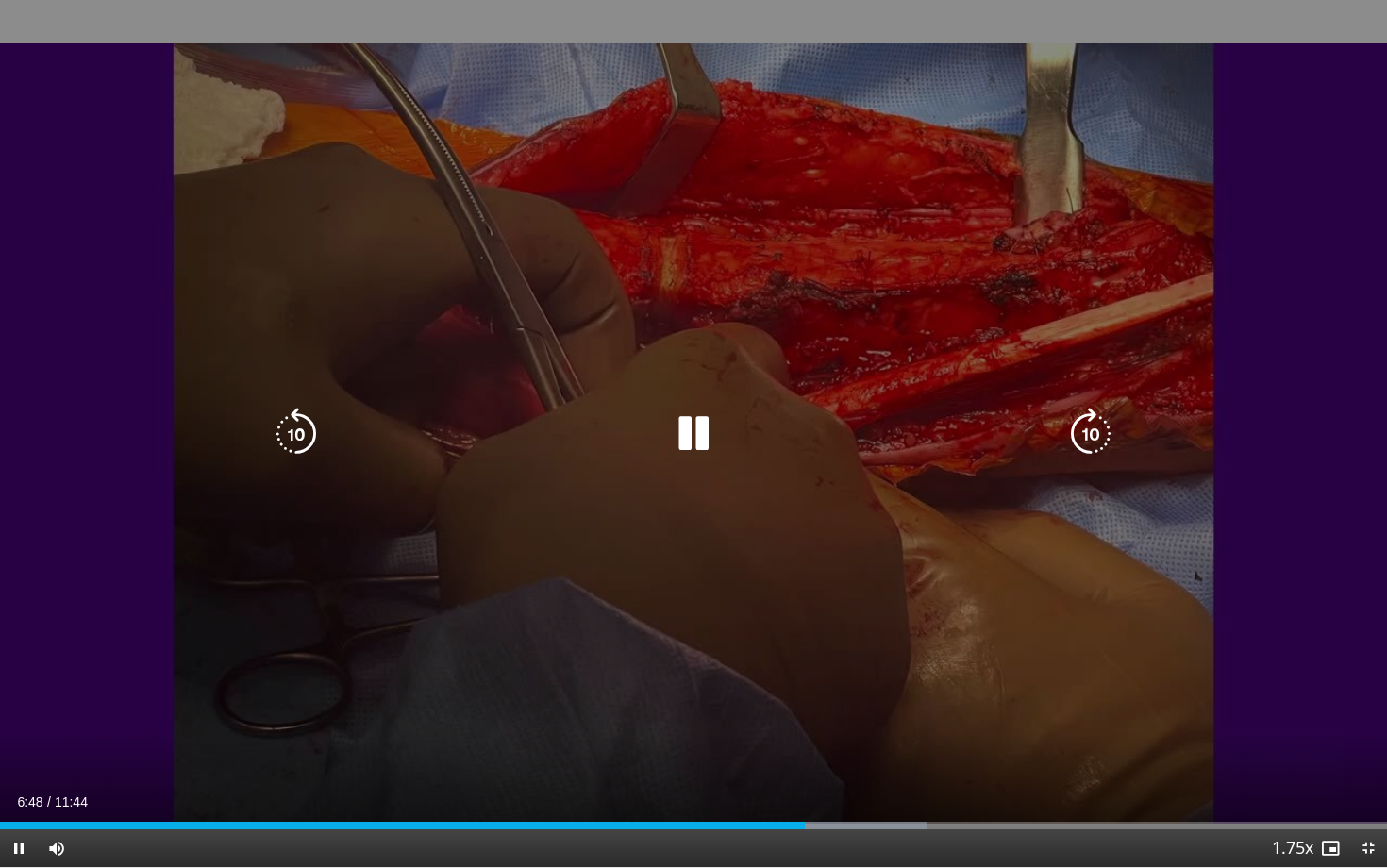 click at bounding box center (694, 434) 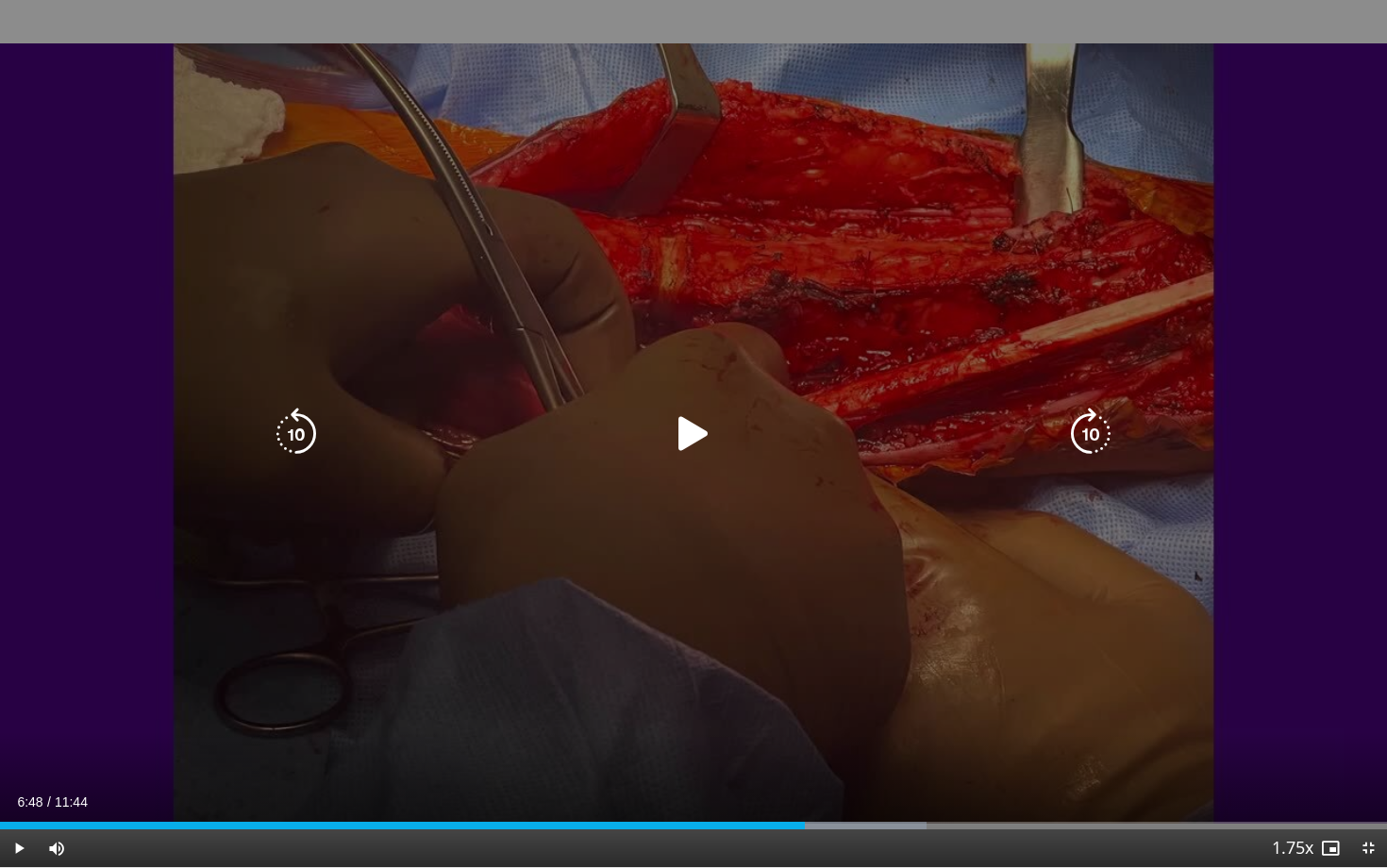 click at bounding box center [694, 434] 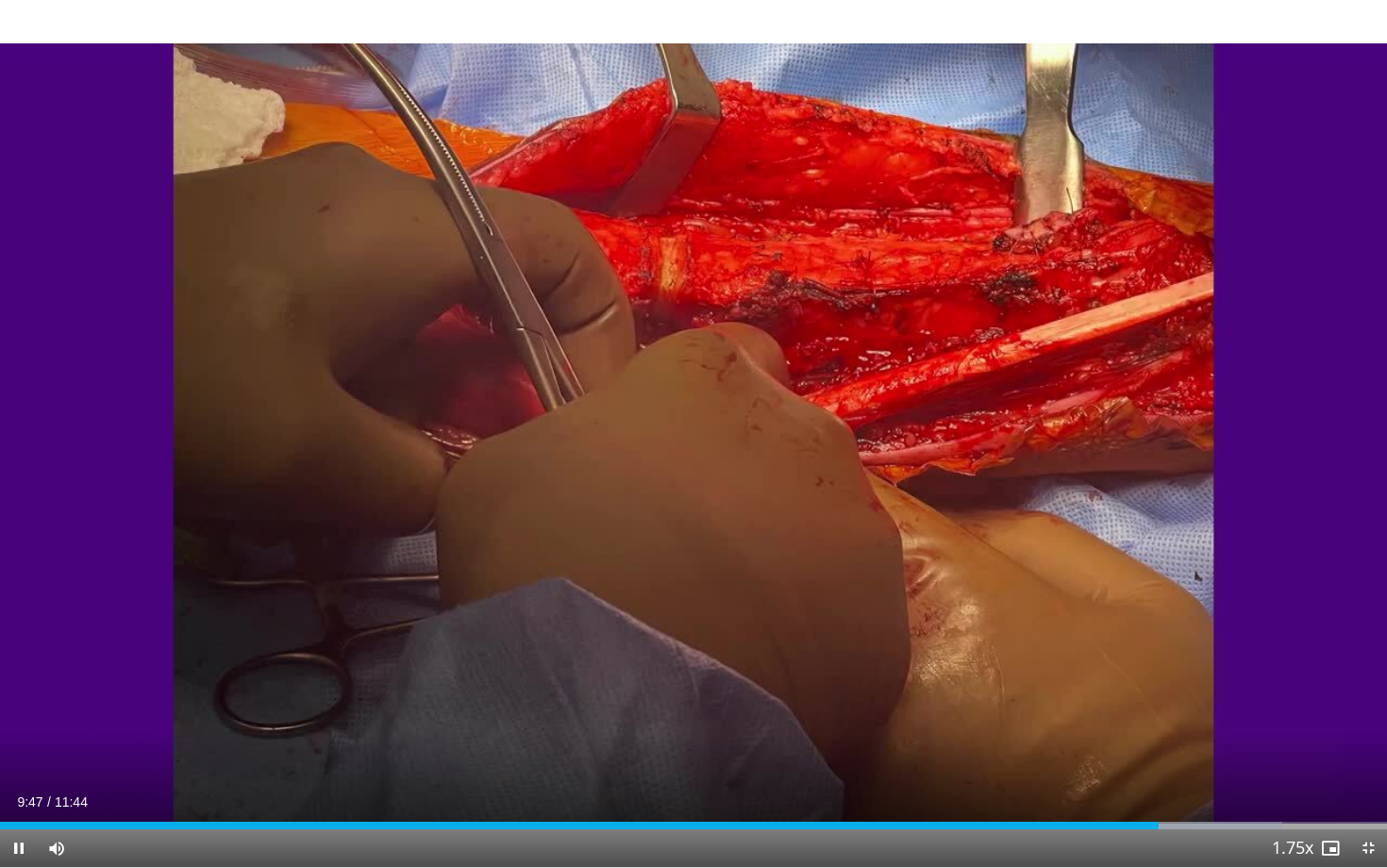 click on "Current Time  9:47 / Duration  11:44 Pause Skip Backward Skip Forward Mute 0% Loaded :  92.42% 09:48 10:40 Stream Type  LIVE Seek to live, currently behind live LIVE   1.75x Playback Rate 0.5x 0.75x 1x 1.25x 1.5x 1.75x , selected 2x Chapters Chapters Descriptions descriptions off , selected Captions captions settings , opens captions settings dialog captions off , selected Audio Track en (Main) , selected Exit Fullscreen Enable picture-in-picture mode" at bounding box center [694, 848] 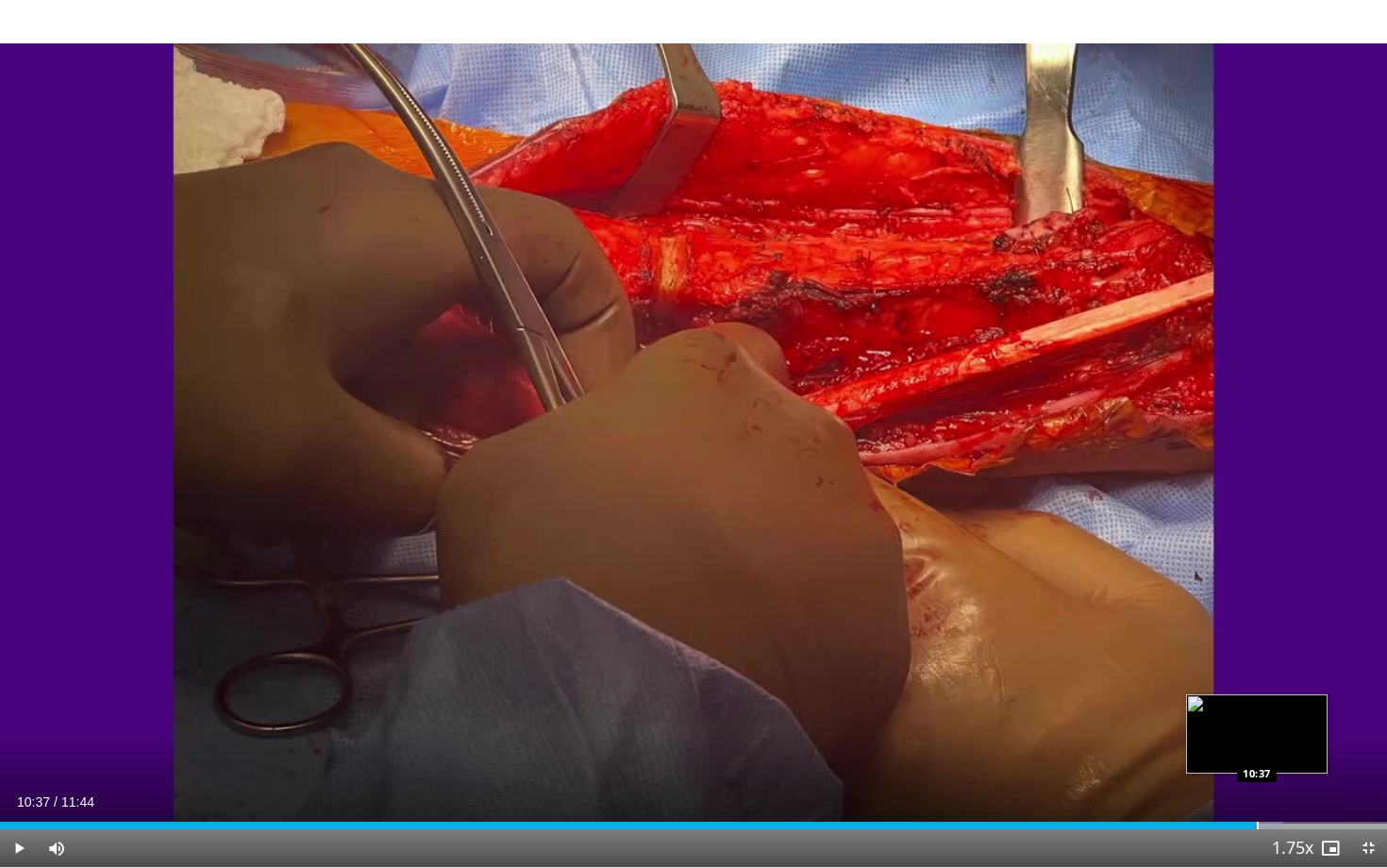 click on "Loaded :  92.42% 09:50 10:37" at bounding box center (694, 826) 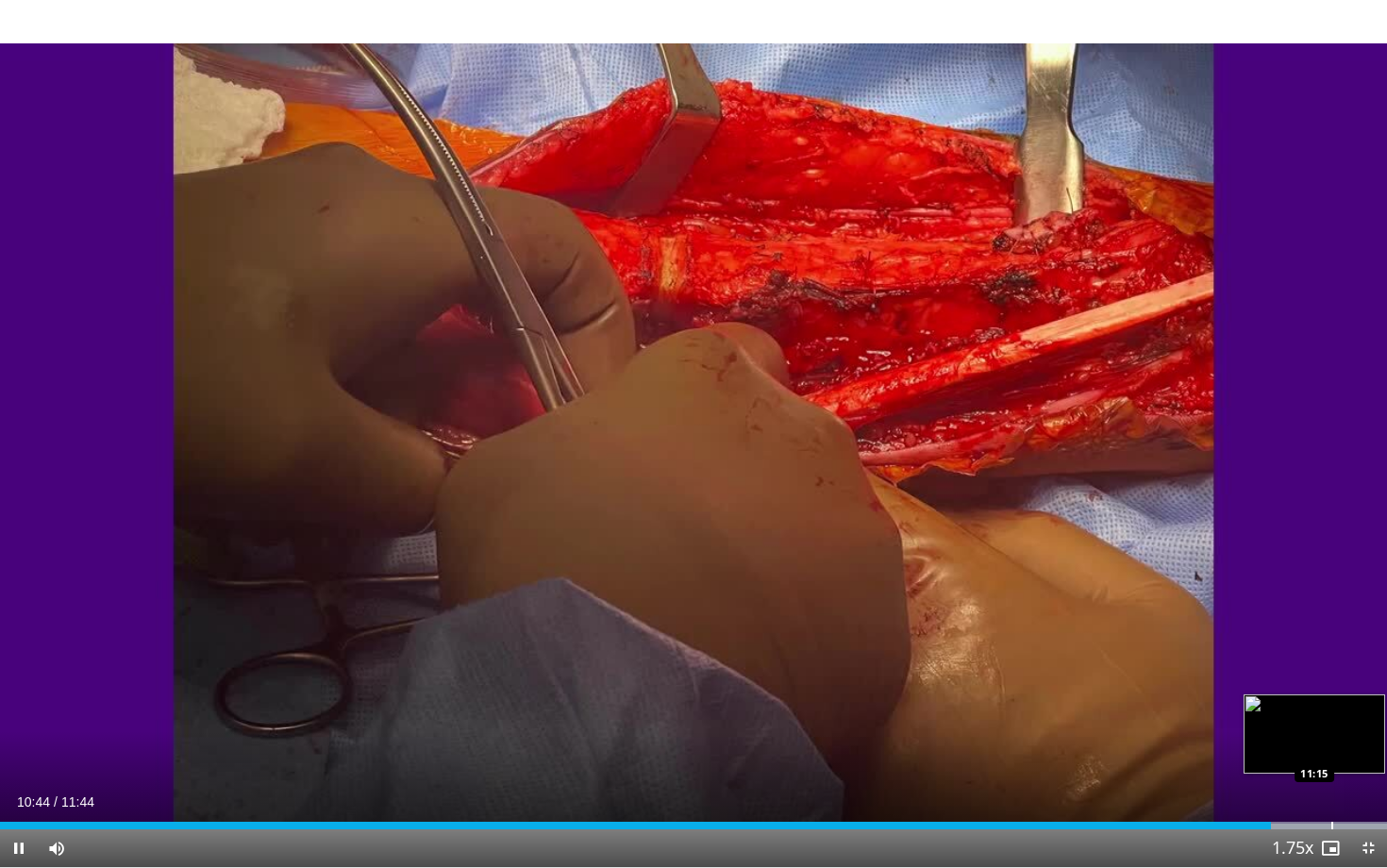 click at bounding box center [1332, 826] 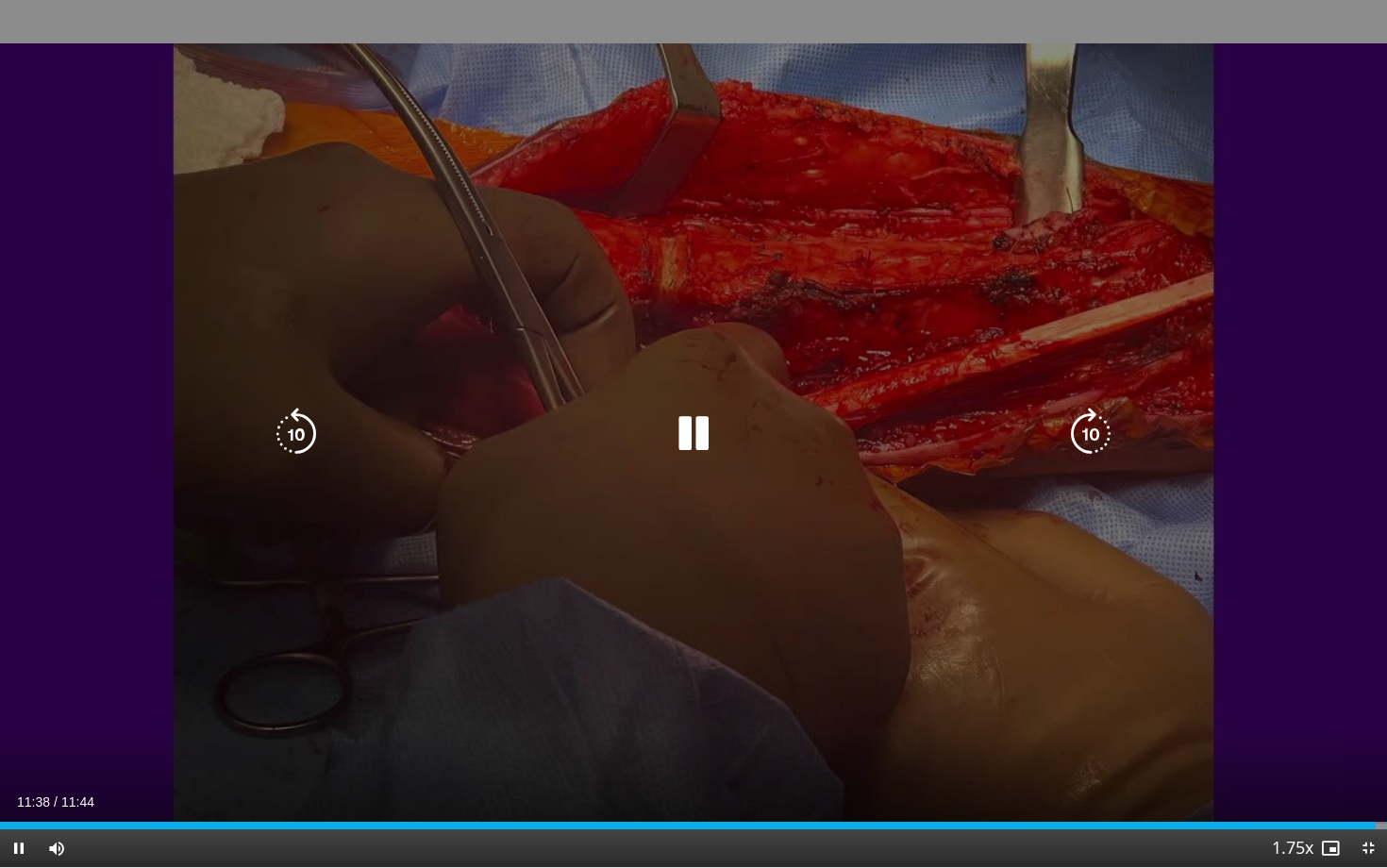 click at bounding box center [694, 434] 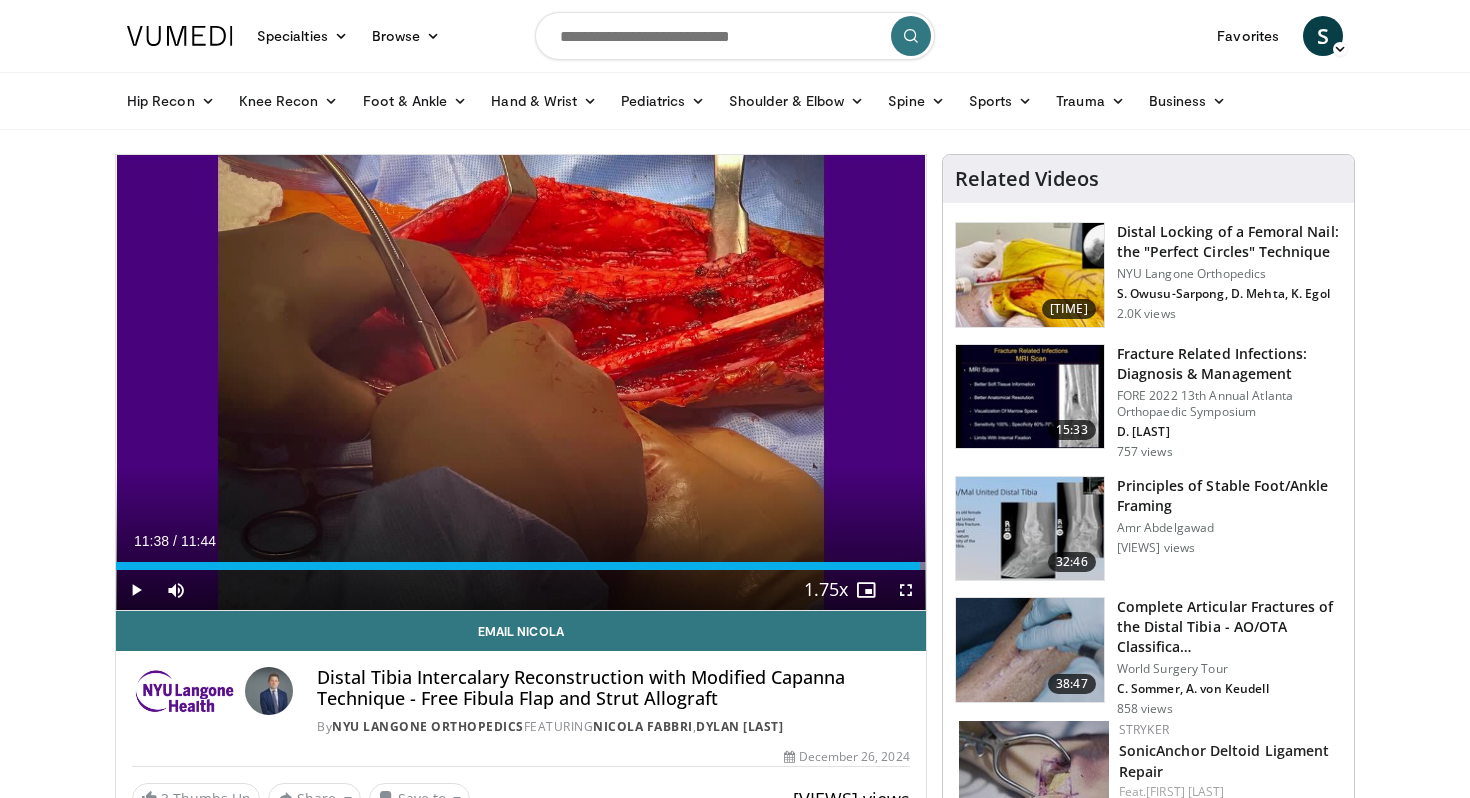 click at bounding box center (735, 36) 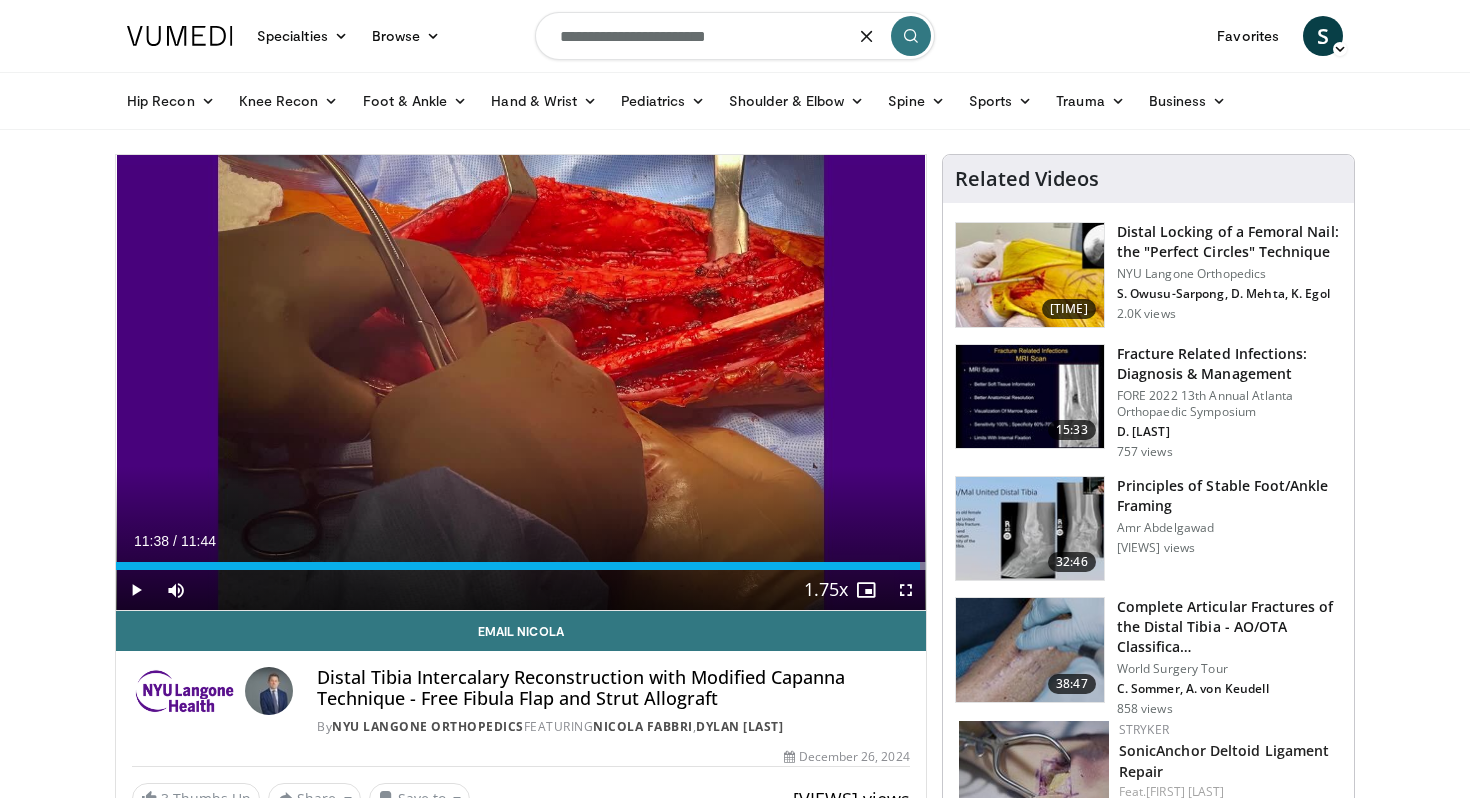 type on "**********" 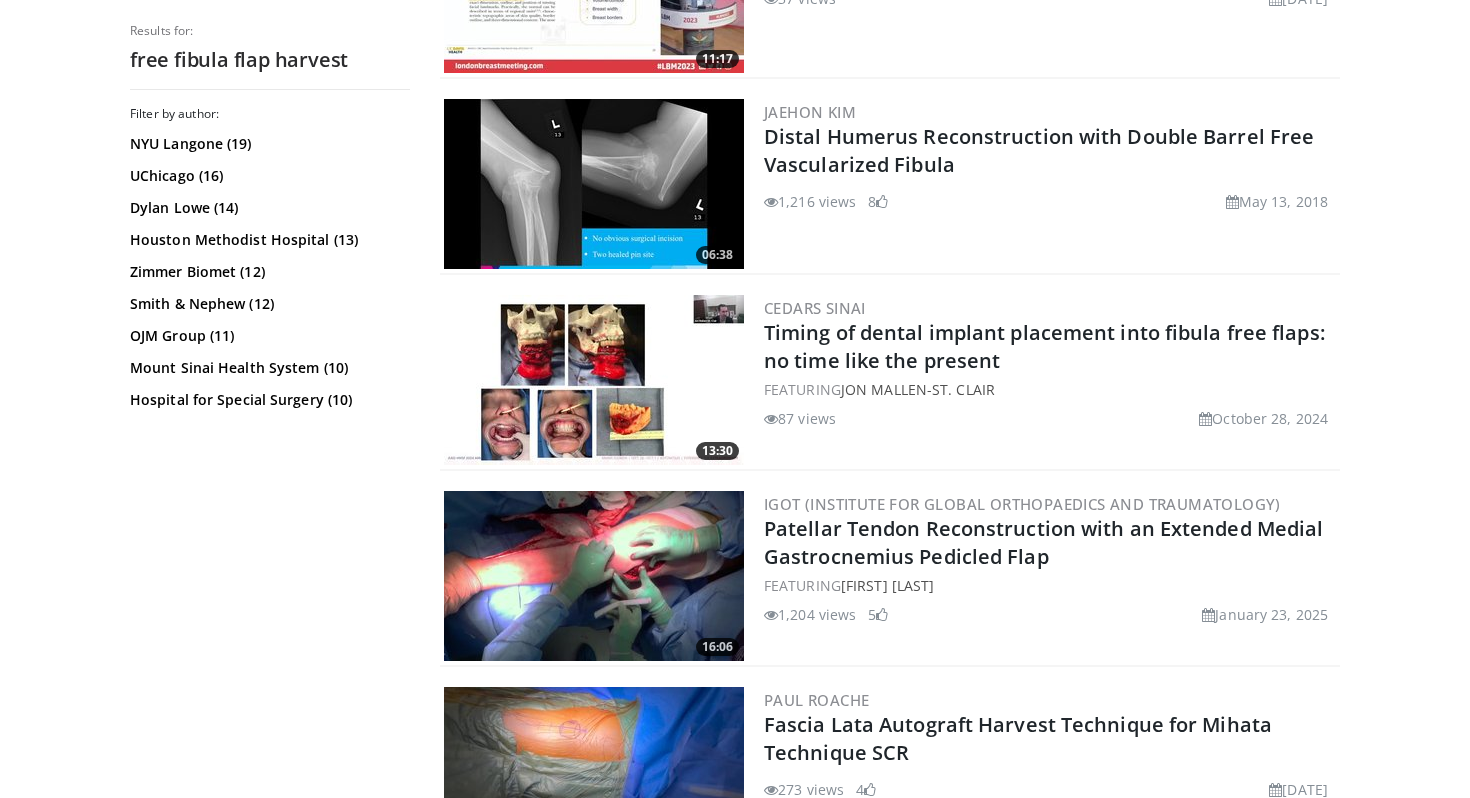 scroll, scrollTop: 0, scrollLeft: 0, axis: both 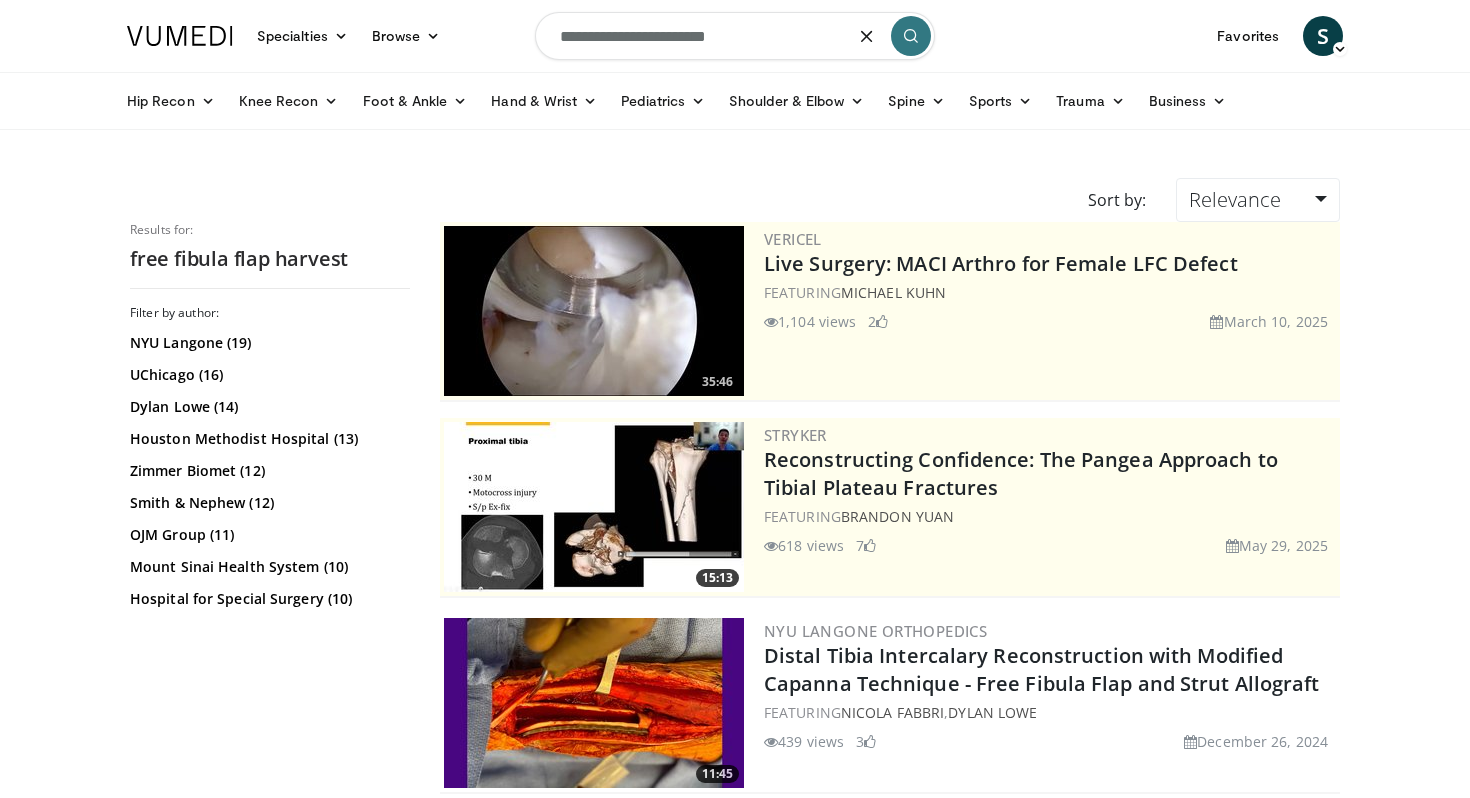drag, startPoint x: 592, startPoint y: 39, endPoint x: 522, endPoint y: 30, distance: 70.5762 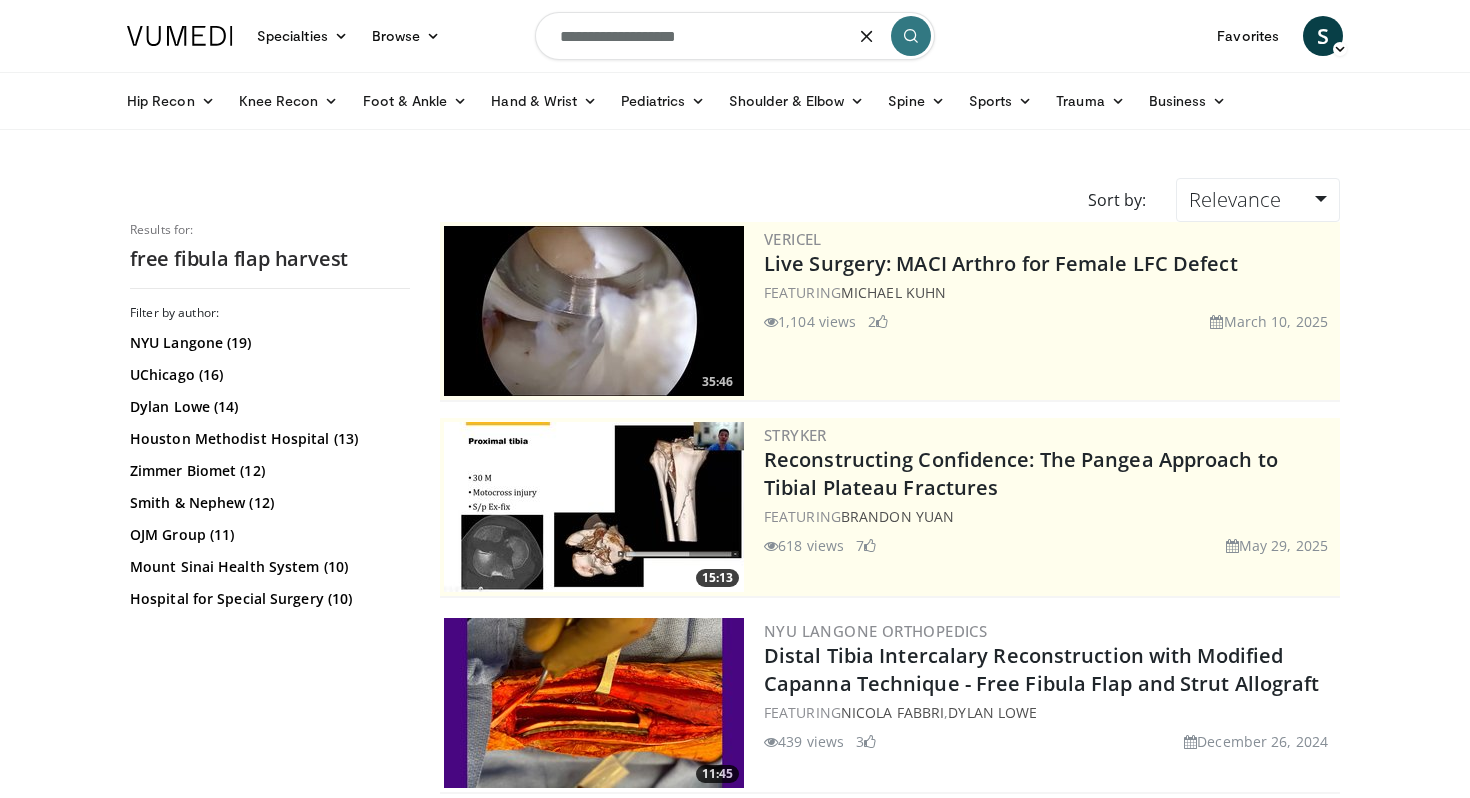 type on "**********" 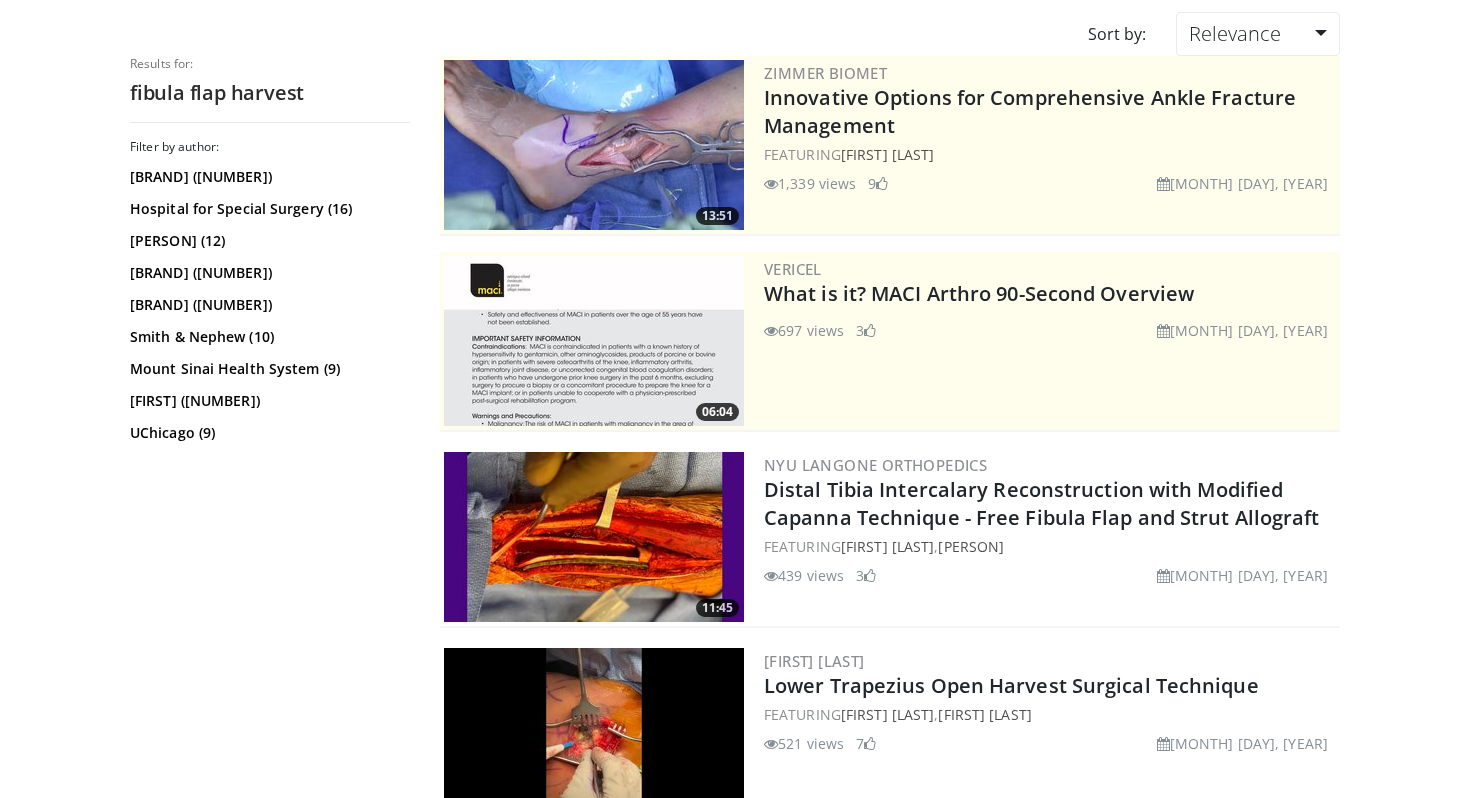 scroll, scrollTop: 0, scrollLeft: 0, axis: both 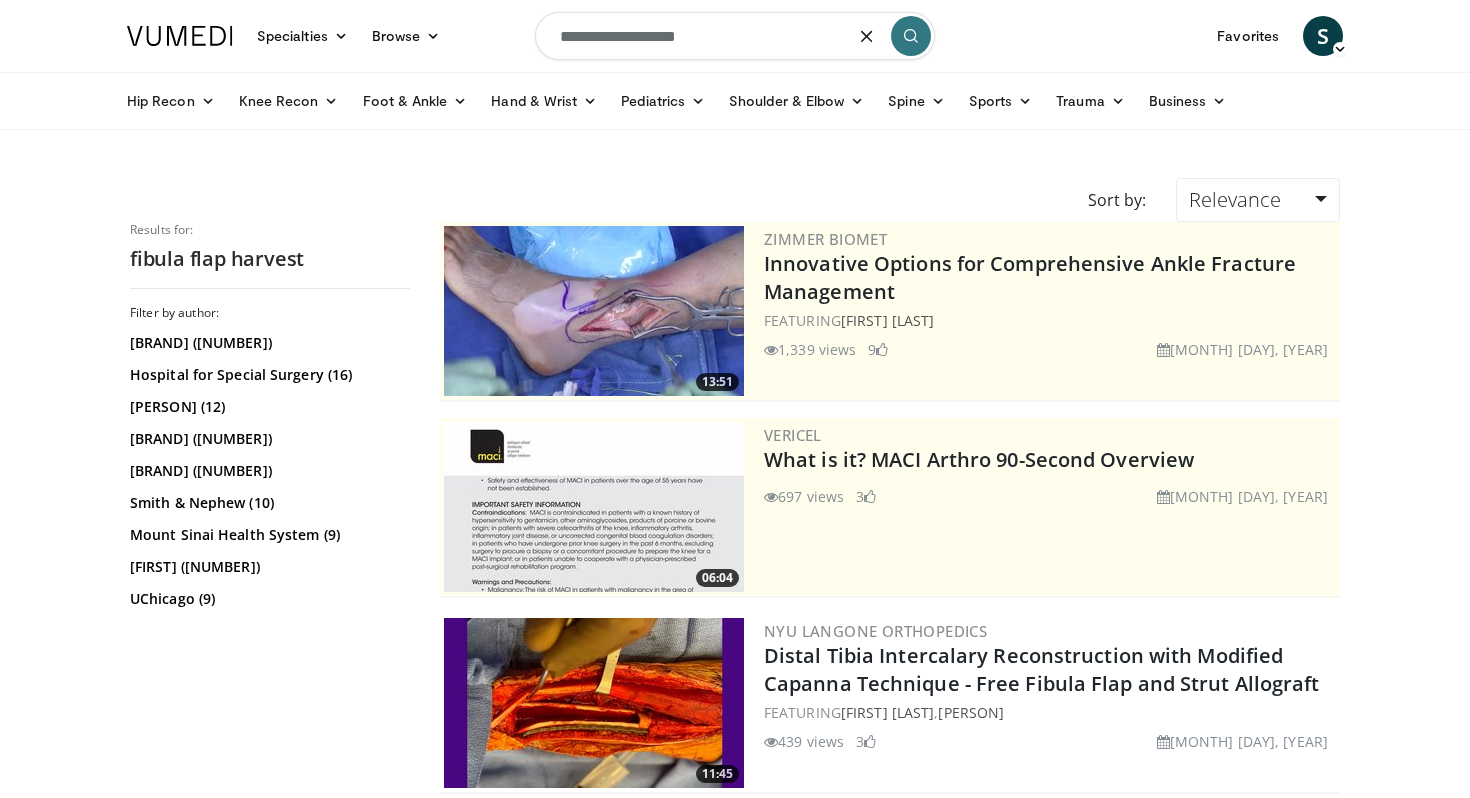 drag, startPoint x: 636, startPoint y: 36, endPoint x: 605, endPoint y: 36, distance: 31 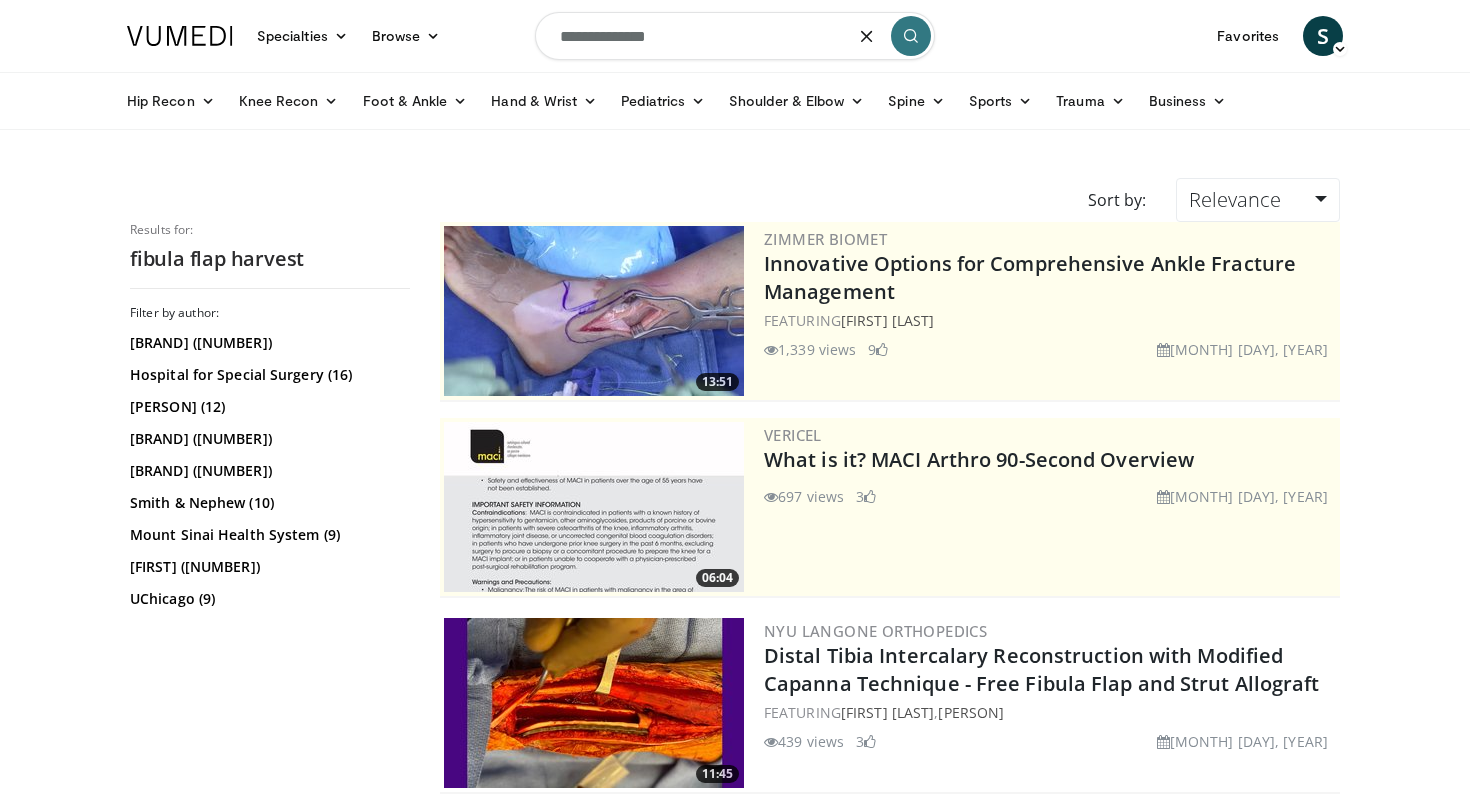 type on "**********" 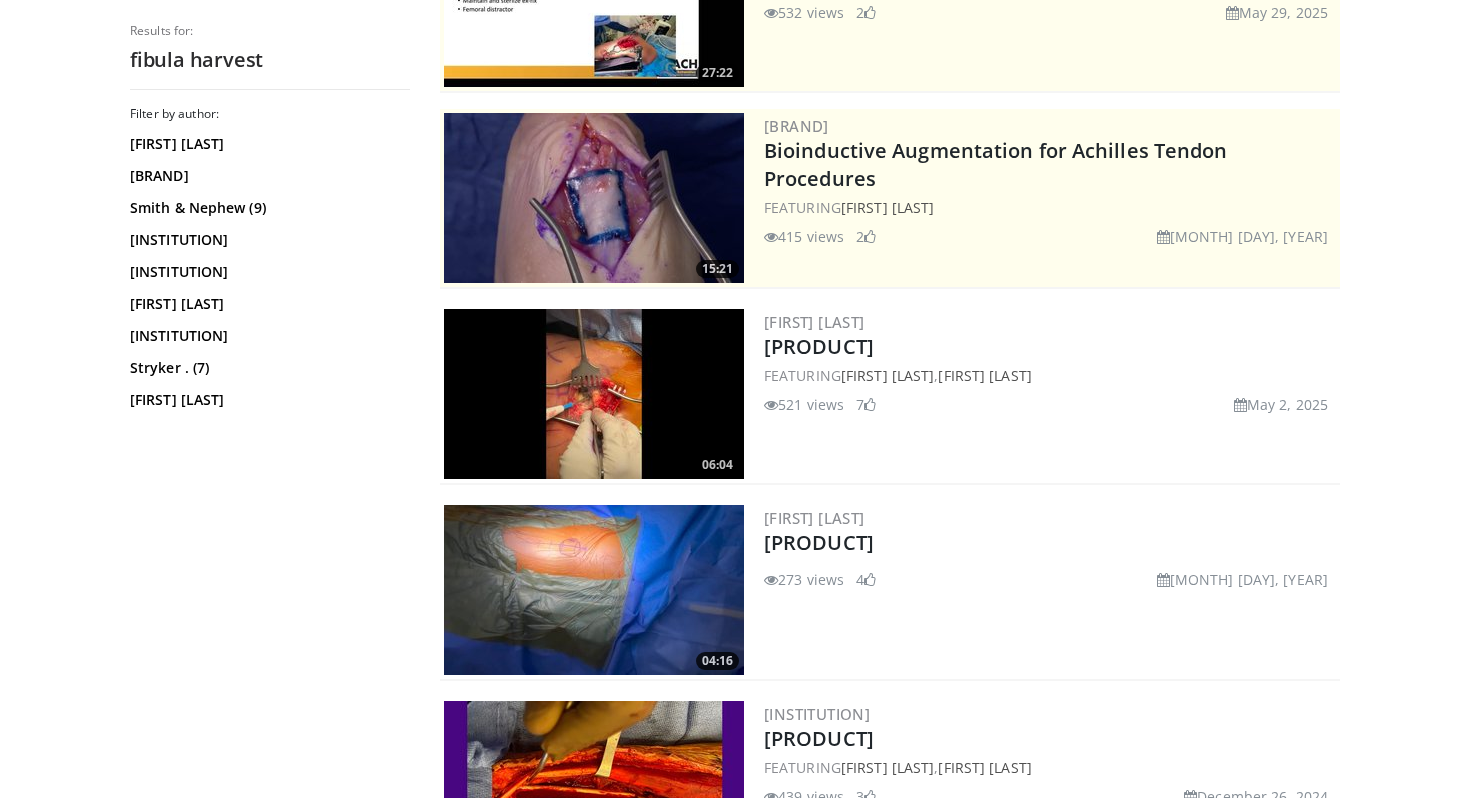 scroll, scrollTop: 0, scrollLeft: 0, axis: both 